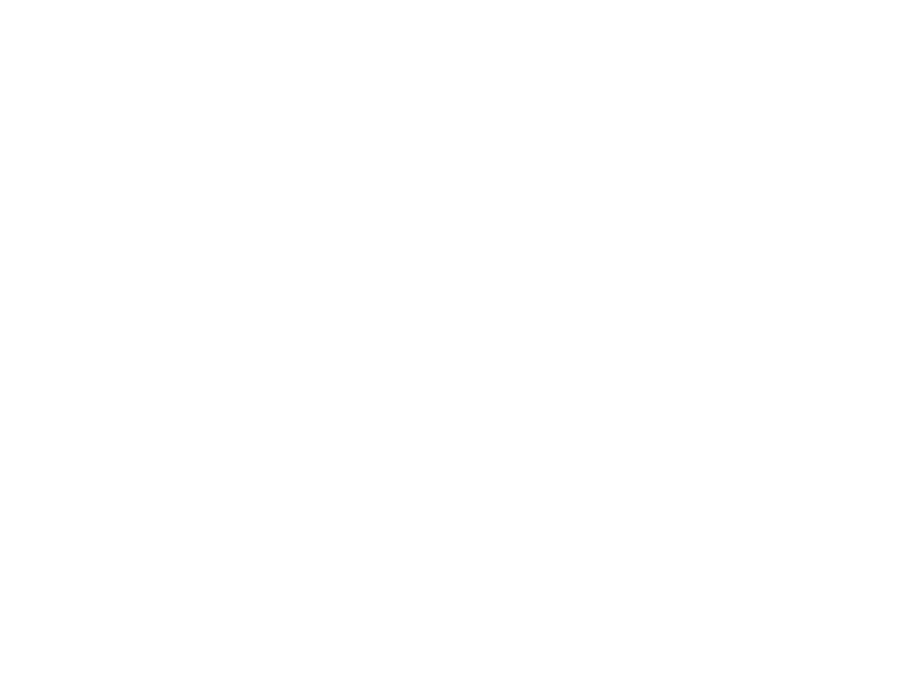 scroll, scrollTop: 0, scrollLeft: 0, axis: both 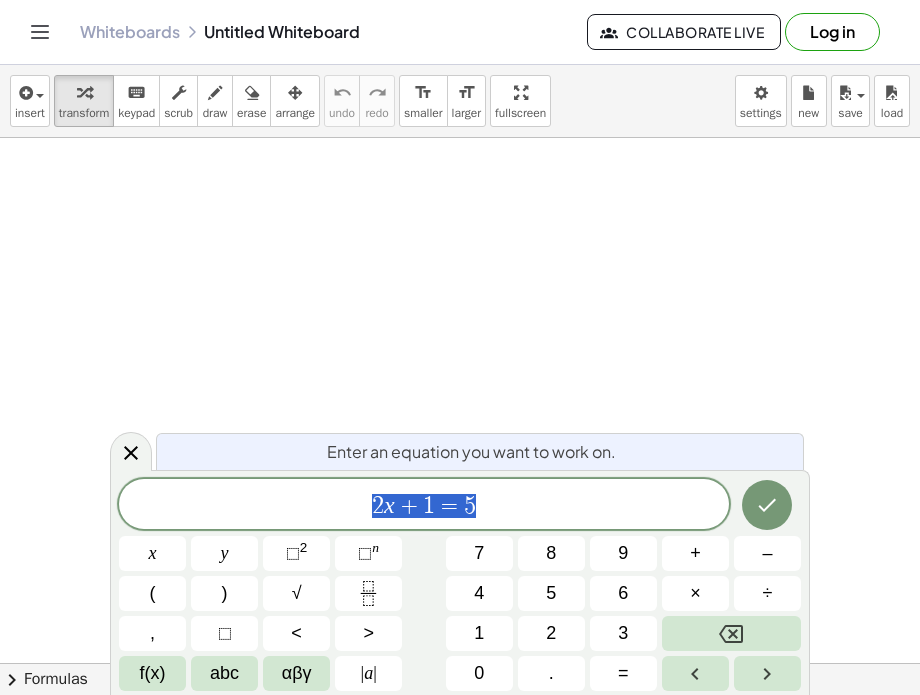 click on "2 x + 1 = 5" at bounding box center (424, 506) 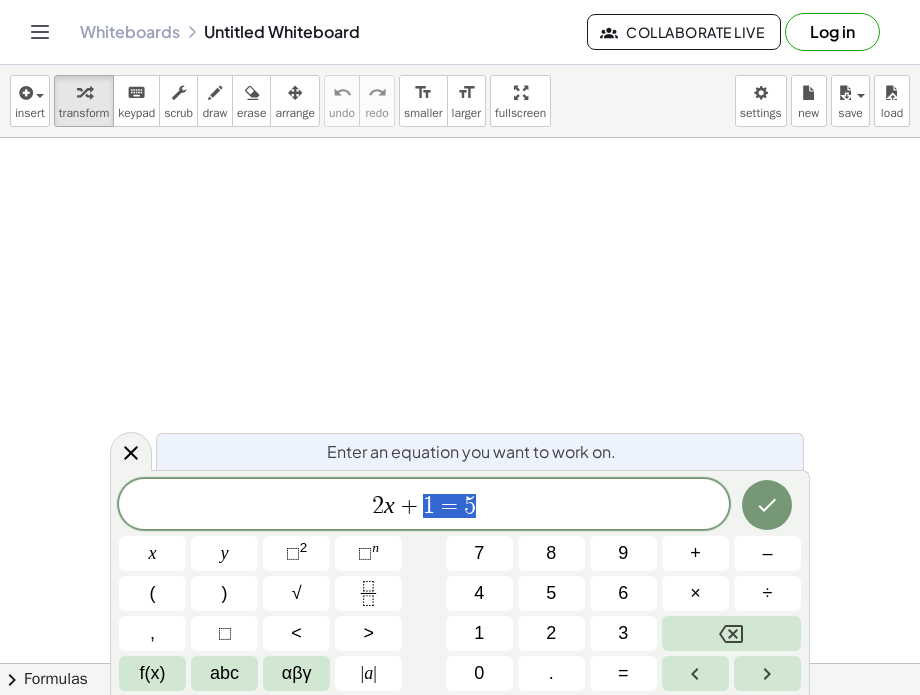 drag, startPoint x: 499, startPoint y: 497, endPoint x: 300, endPoint y: 511, distance: 199.49185 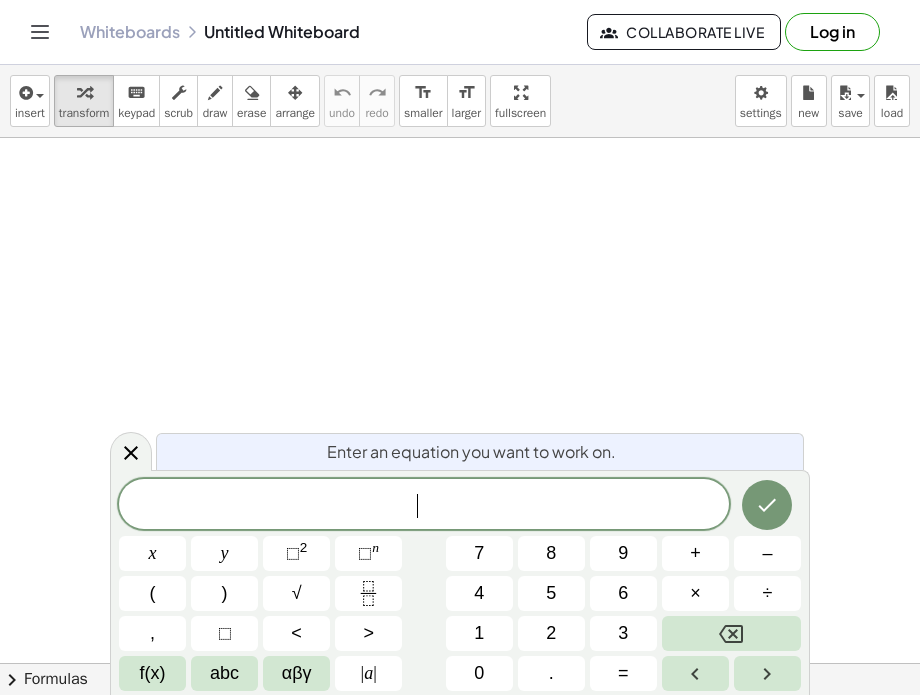 click at bounding box center [460, 673] 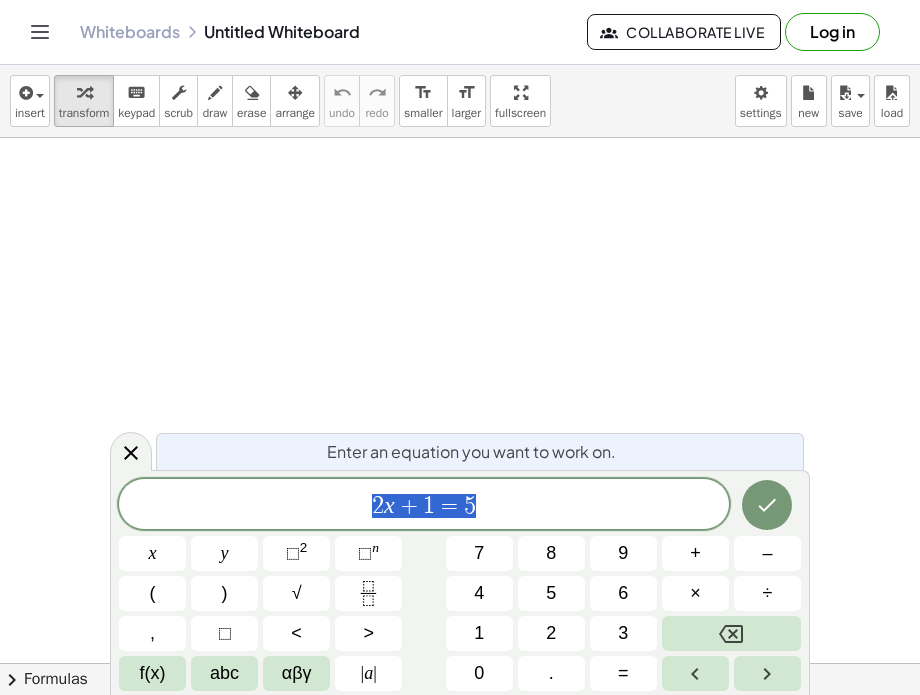 scroll, scrollTop: 0, scrollLeft: 0, axis: both 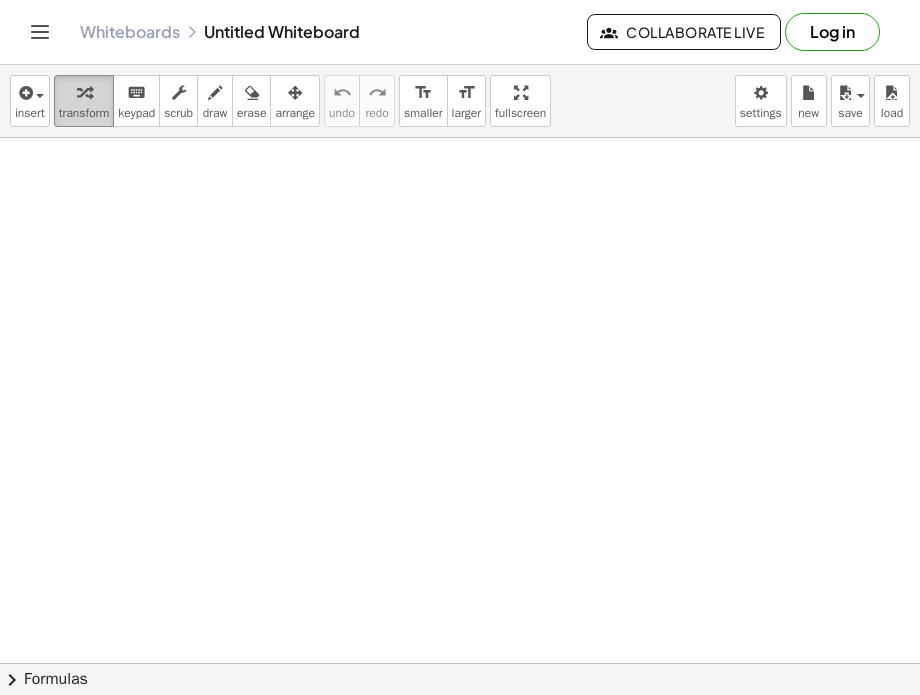 click on "transform" at bounding box center [84, 113] 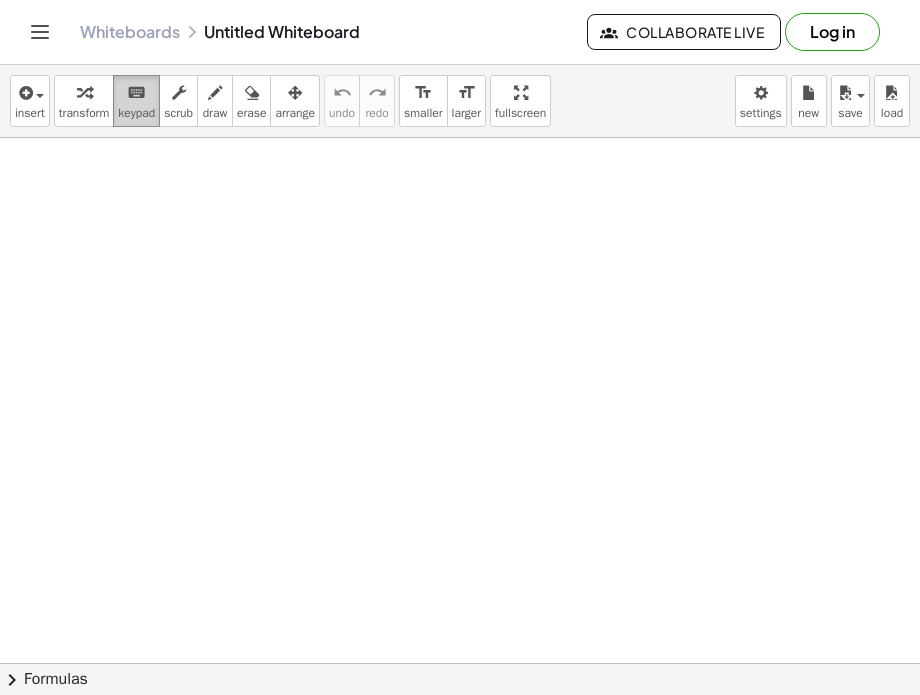 click on "keyboard" at bounding box center [136, 93] 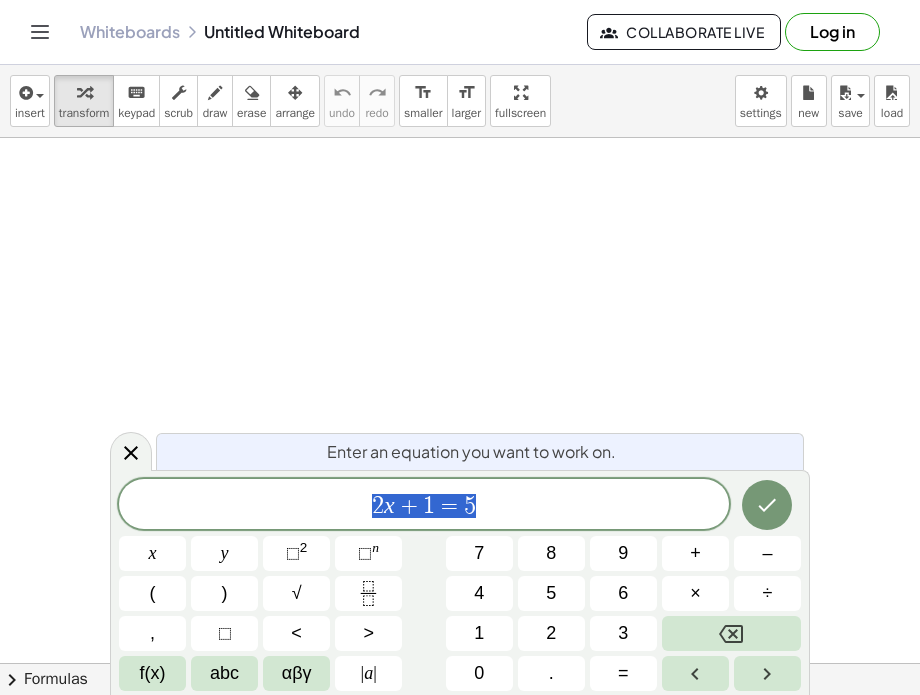 scroll, scrollTop: 0, scrollLeft: 0, axis: both 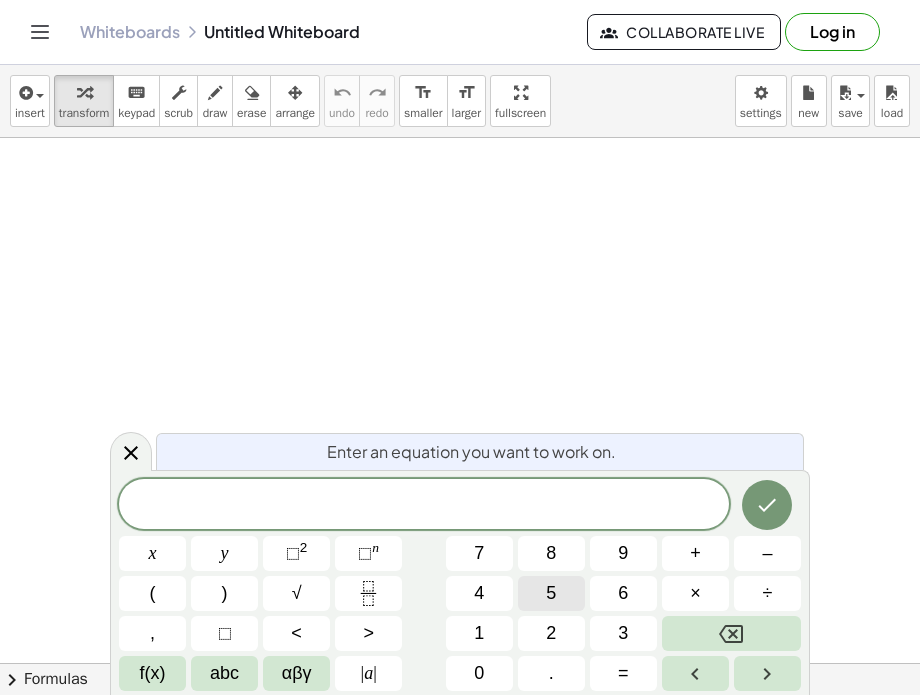 click on "5" at bounding box center [551, 593] 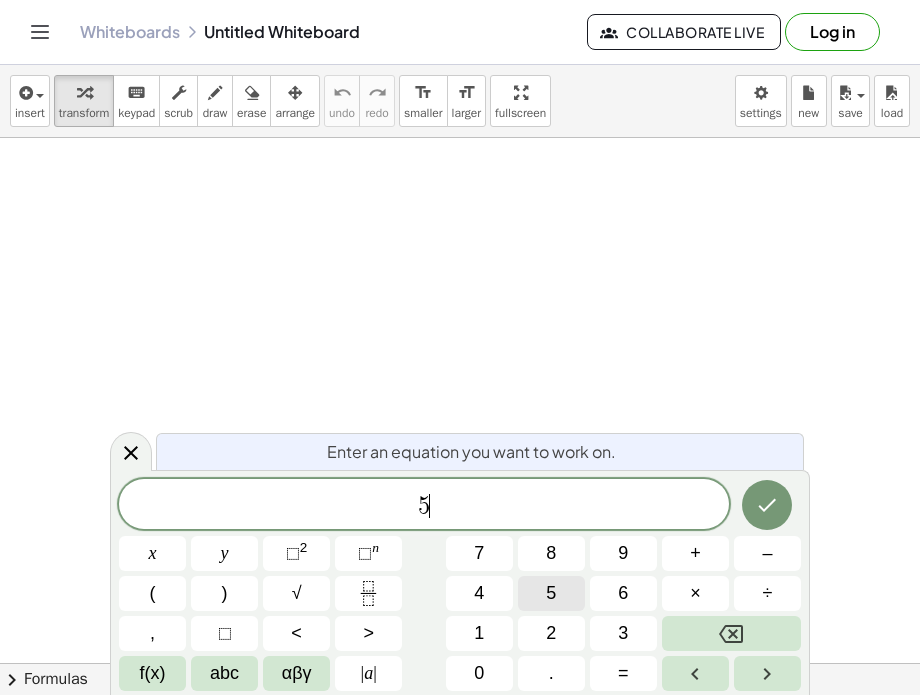 click on "5" at bounding box center (551, 593) 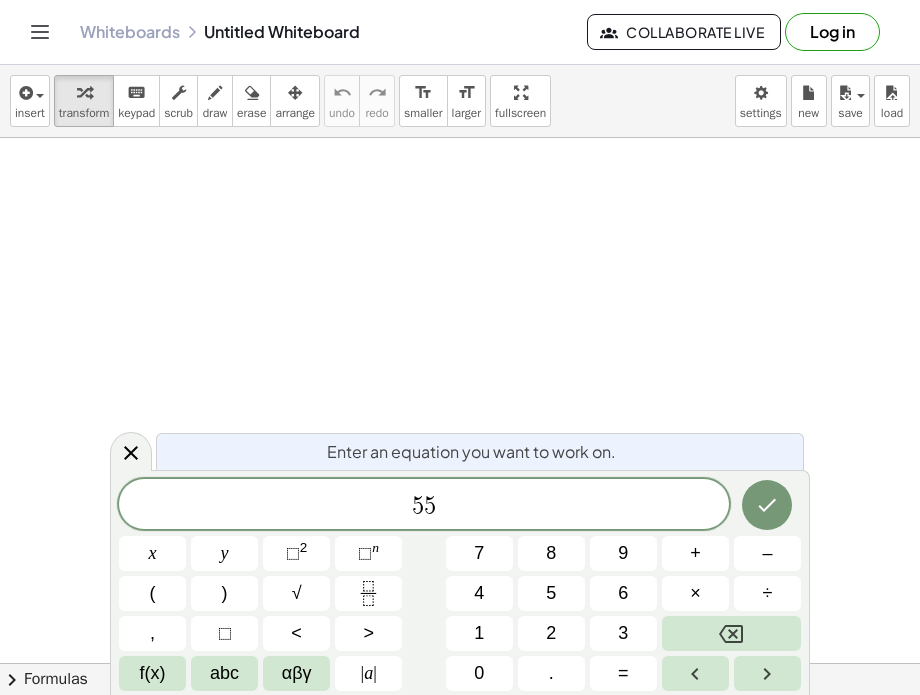 click on "5 5 x y ⬚ 2 ⬚ n 7 8 9 + – ( ) √ 4 5 6 × ÷ , ⬚ < > 1 2 3 f(x) abc αβγ | a | 0 . =" at bounding box center [460, 585] 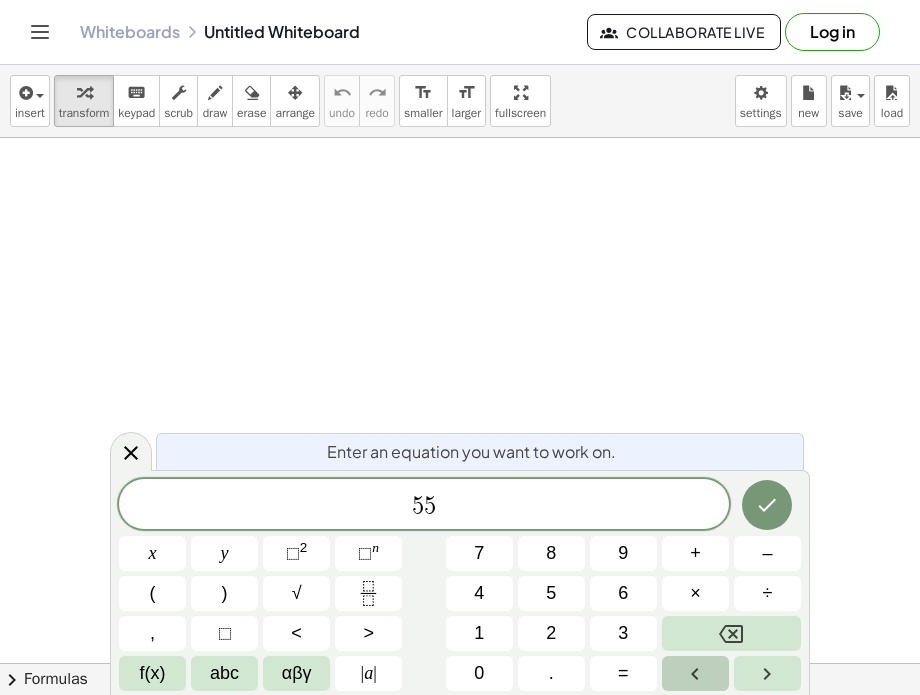 click at bounding box center (695, 673) 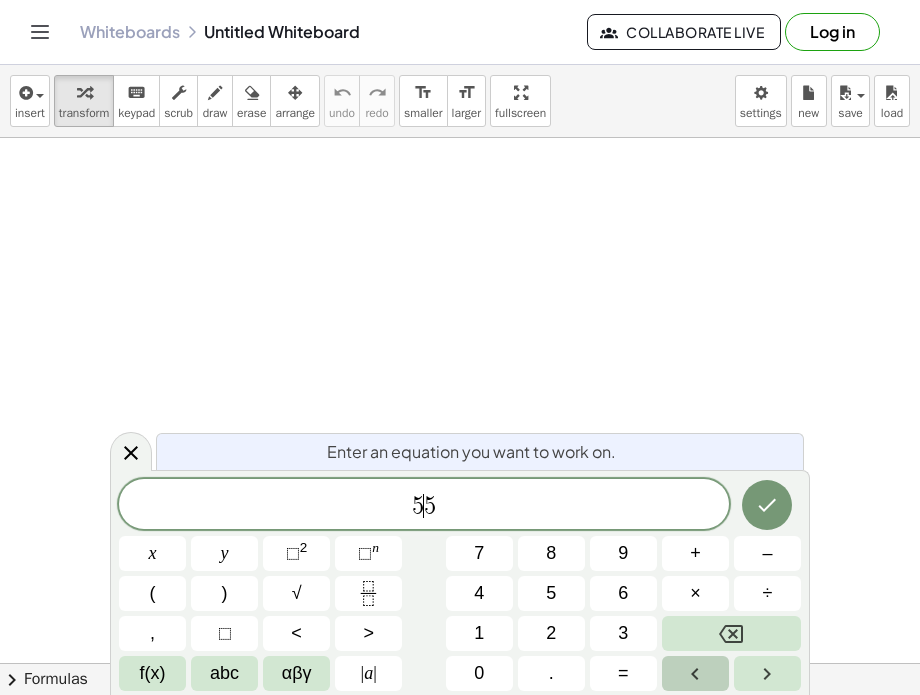 click at bounding box center [695, 673] 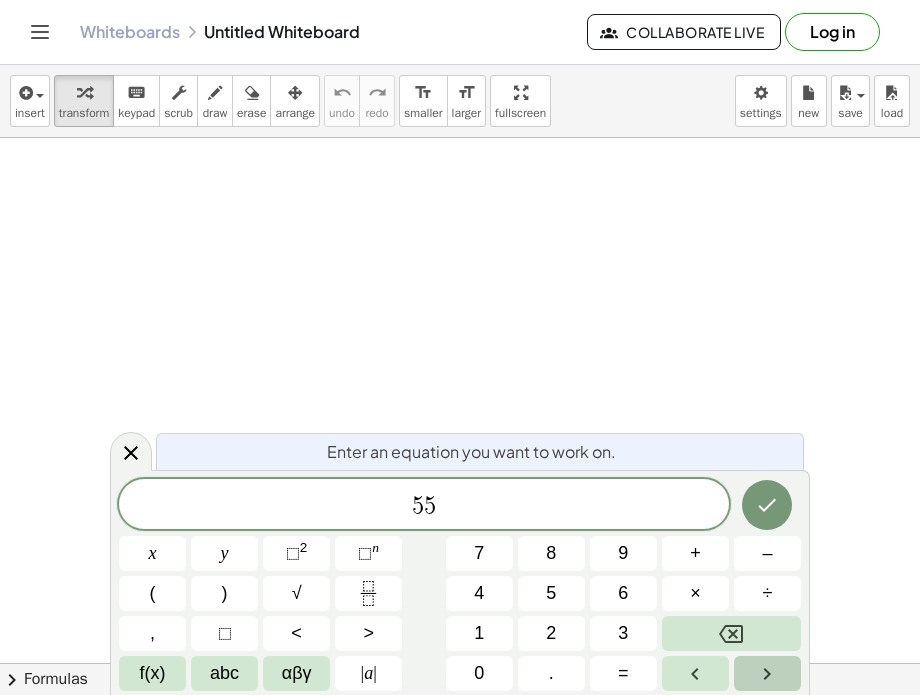 click at bounding box center [767, 673] 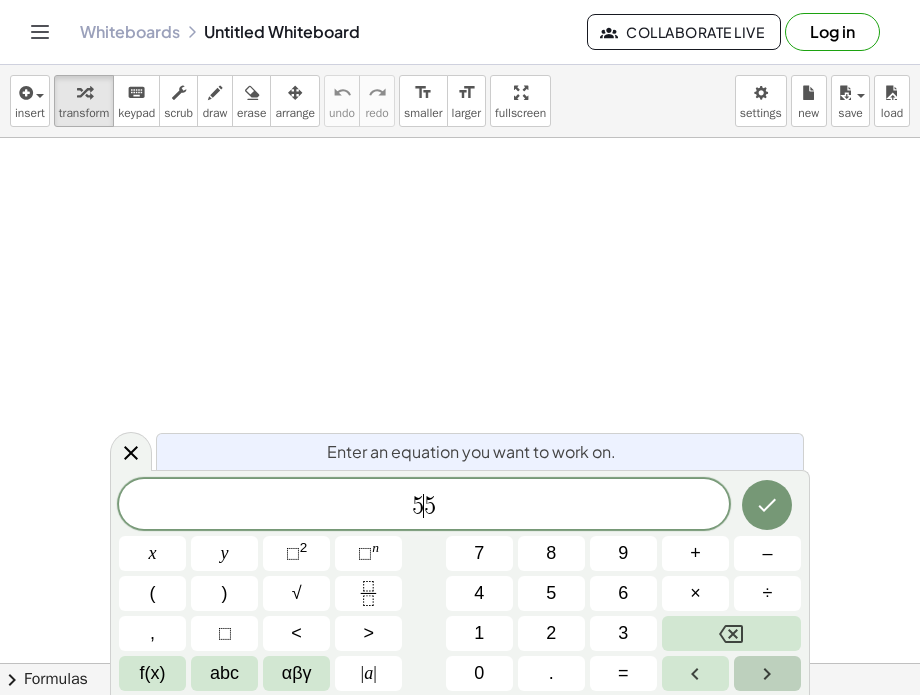 click at bounding box center (767, 673) 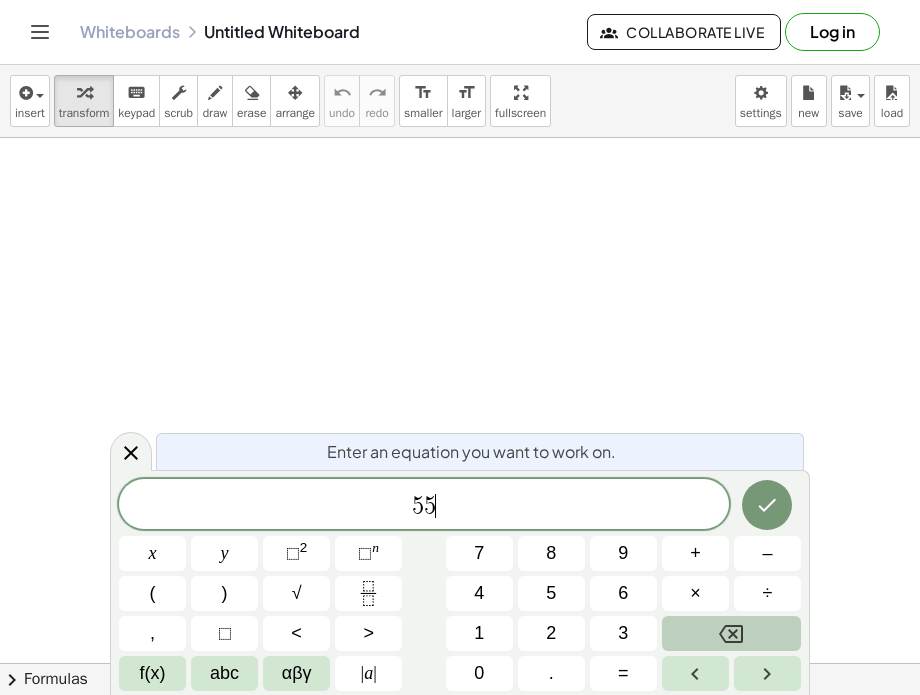 click at bounding box center (731, 633) 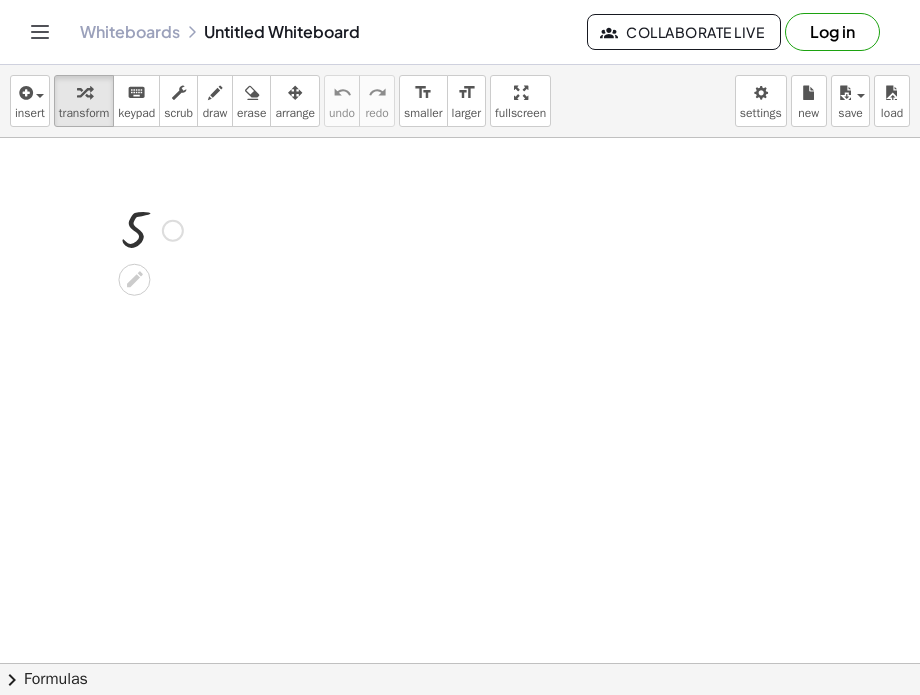click at bounding box center [152, 229] 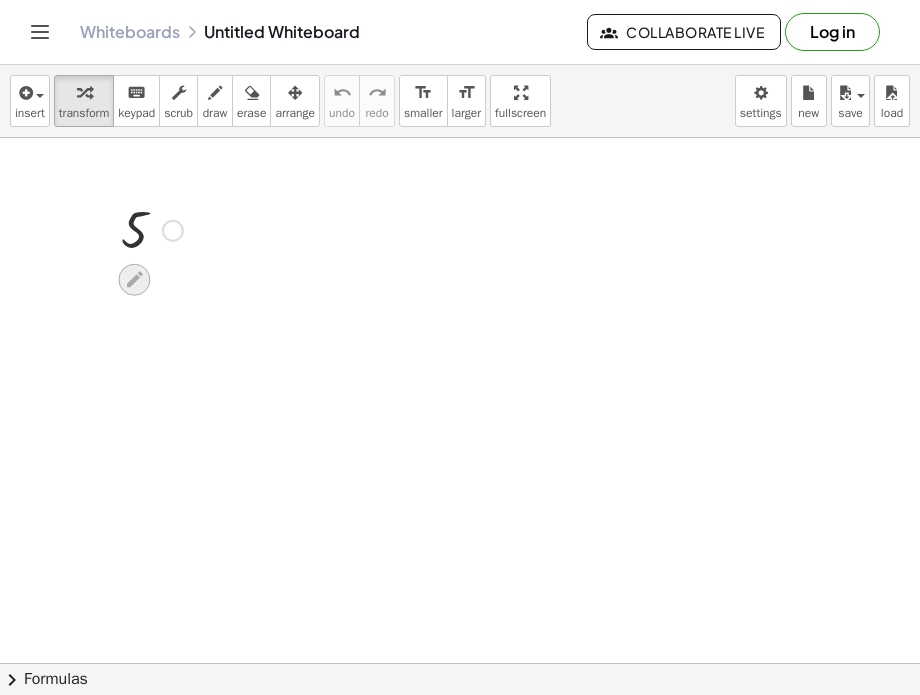 click 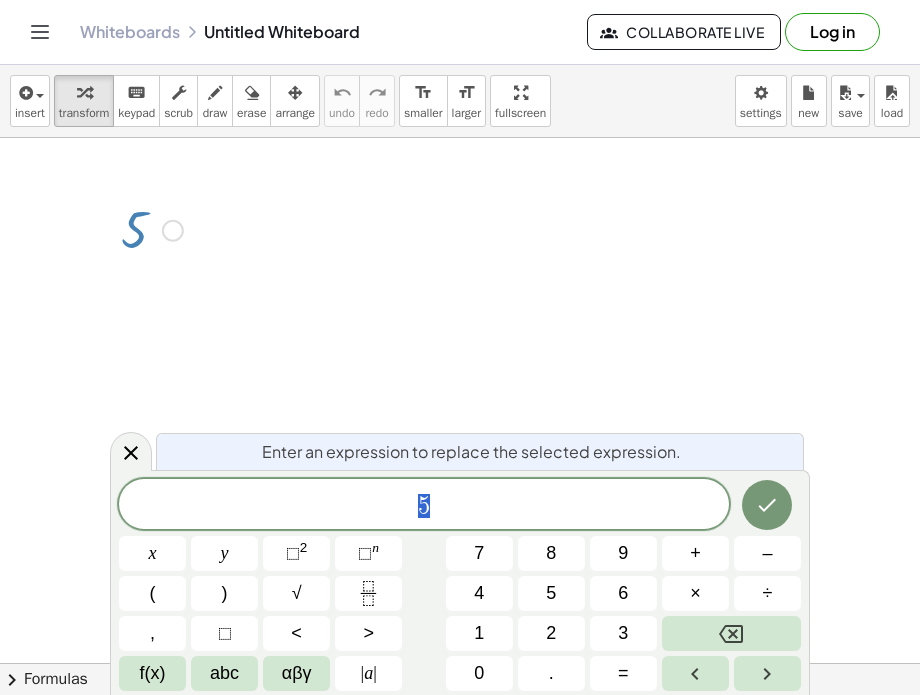 click at bounding box center [152, 229] 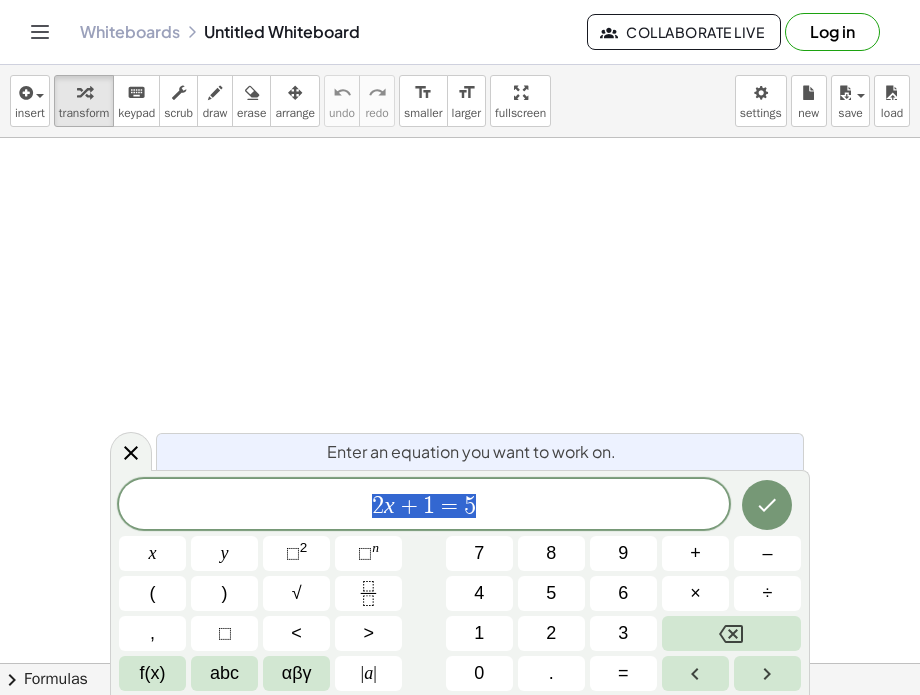 scroll, scrollTop: 0, scrollLeft: 0, axis: both 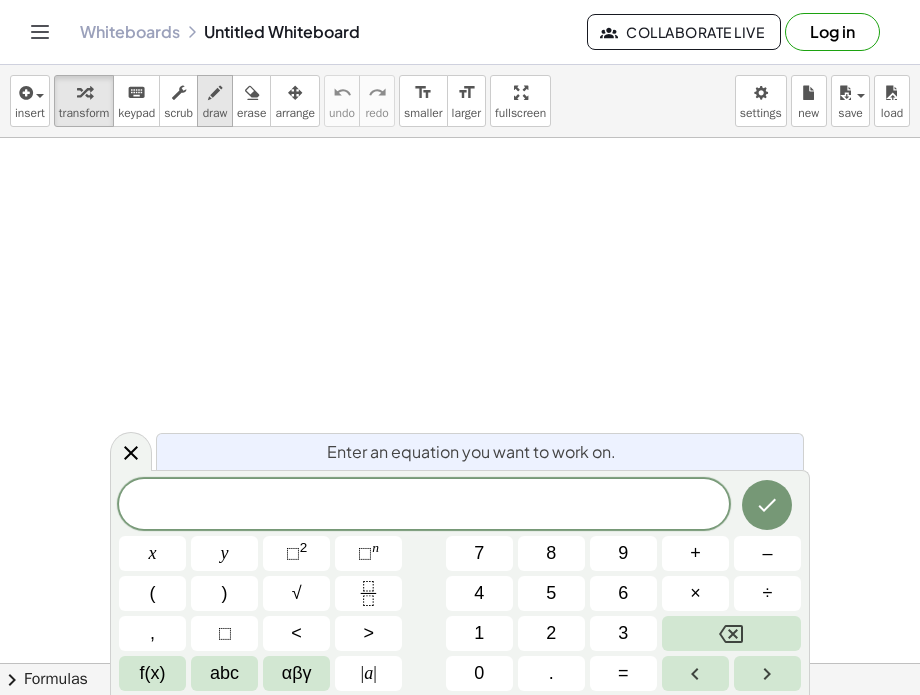 click on "draw" at bounding box center [215, 113] 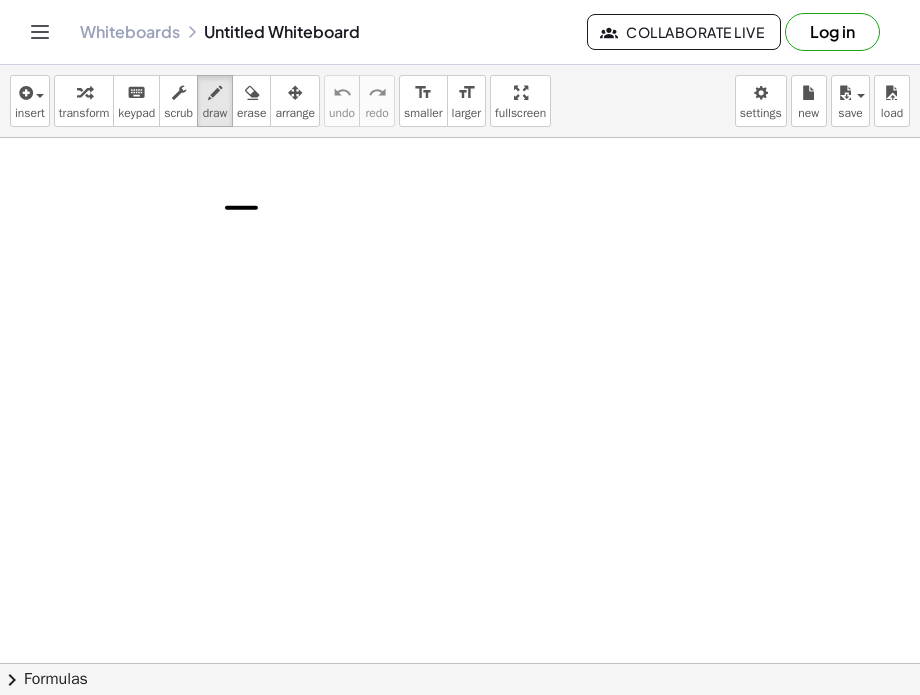 drag, startPoint x: 227, startPoint y: 207, endPoint x: 258, endPoint y: 207, distance: 31 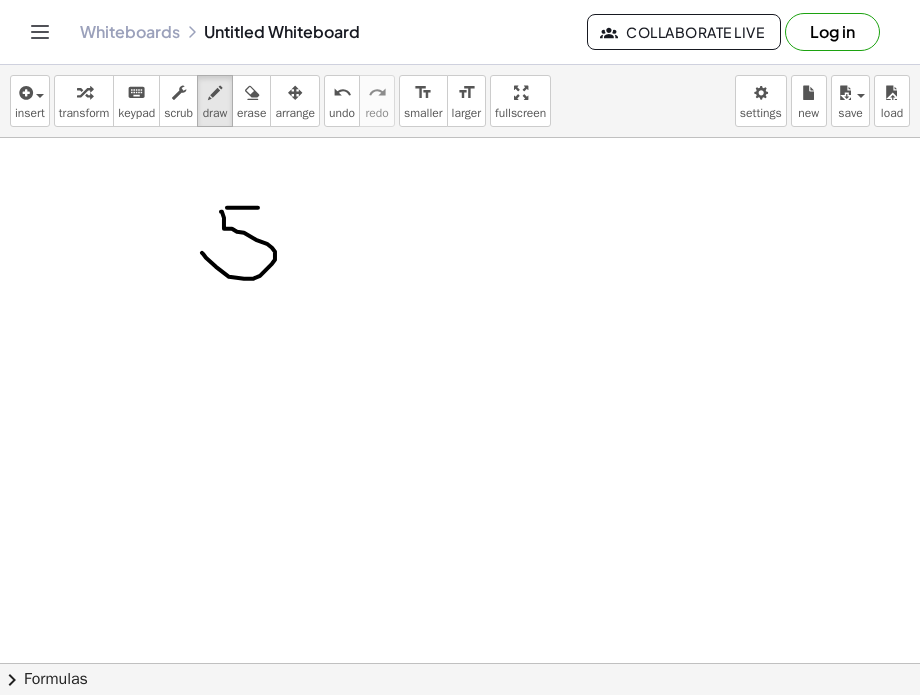 drag, startPoint x: 221, startPoint y: 211, endPoint x: 241, endPoint y: 240, distance: 35.22783 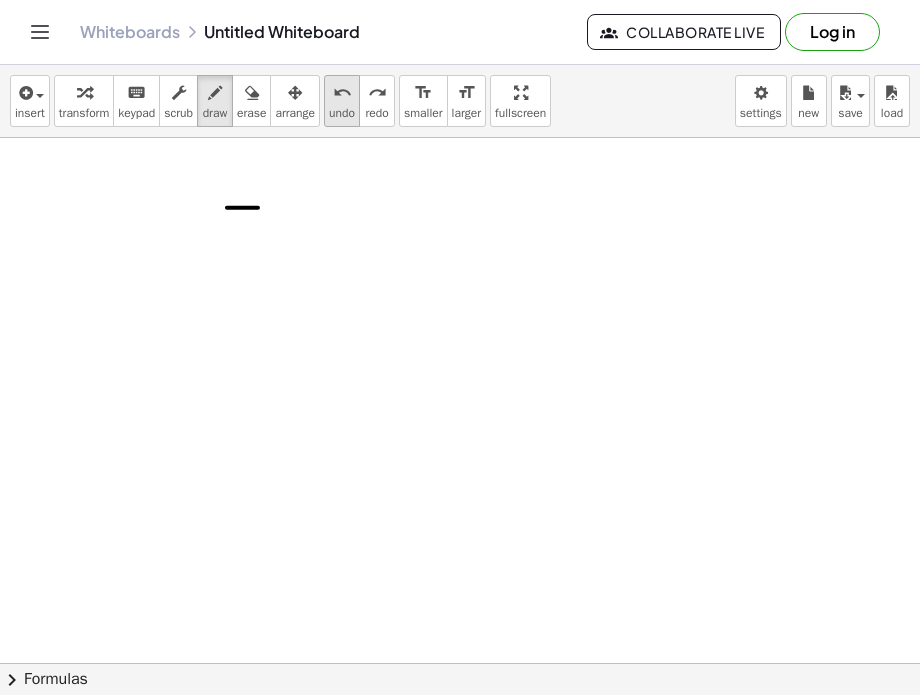 click on "undo" at bounding box center [342, 113] 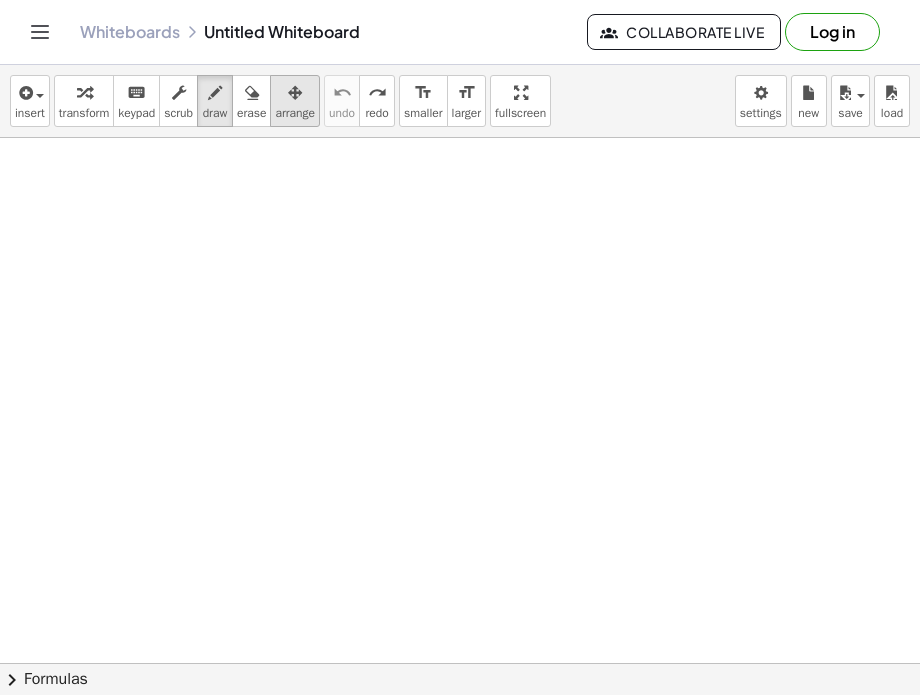click on "arrange" at bounding box center (295, 113) 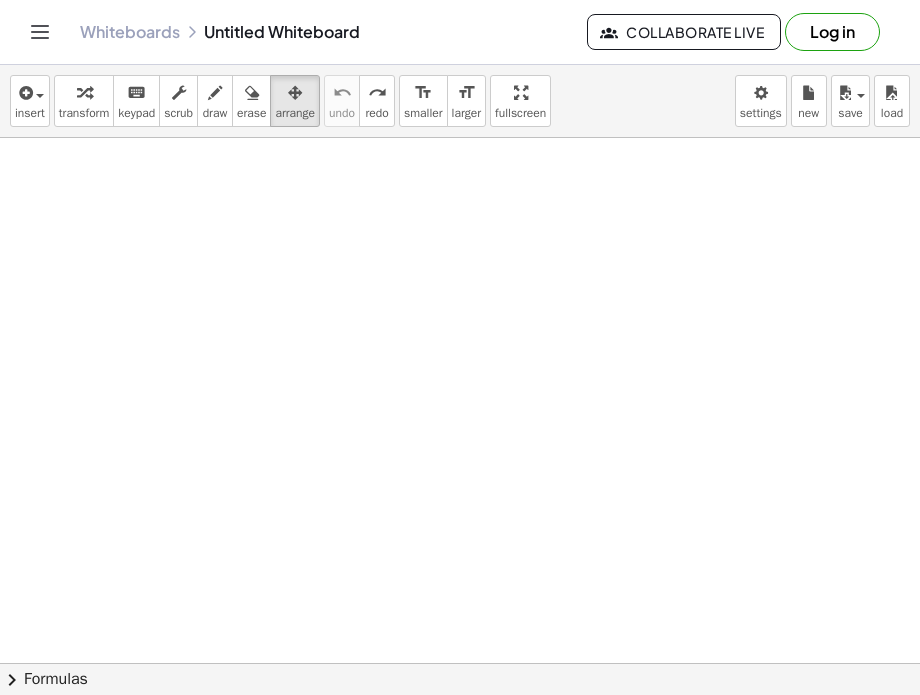 drag, startPoint x: 218, startPoint y: 207, endPoint x: 252, endPoint y: 207, distance: 34 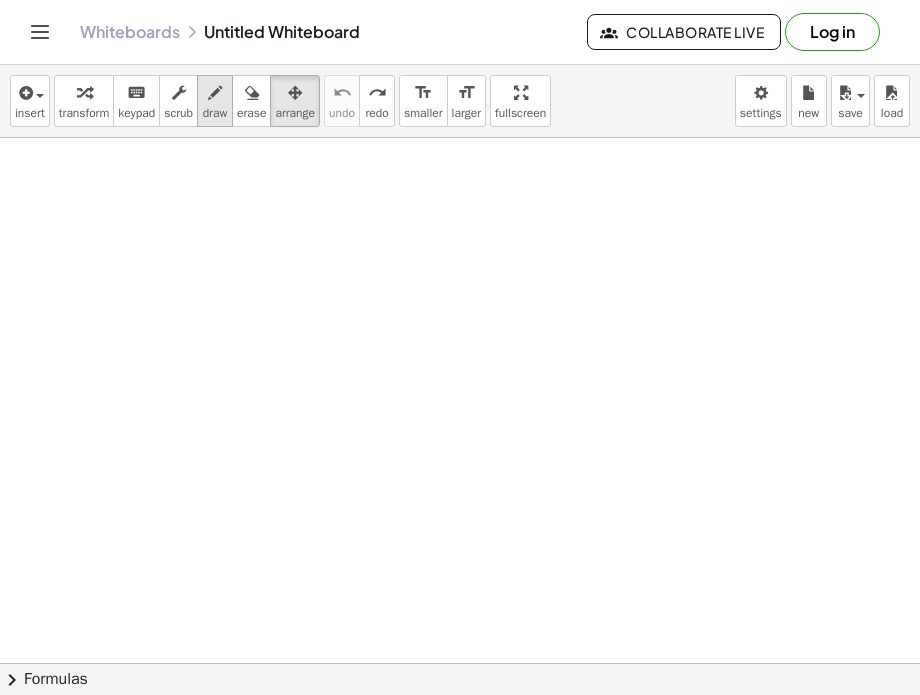 click at bounding box center [215, 93] 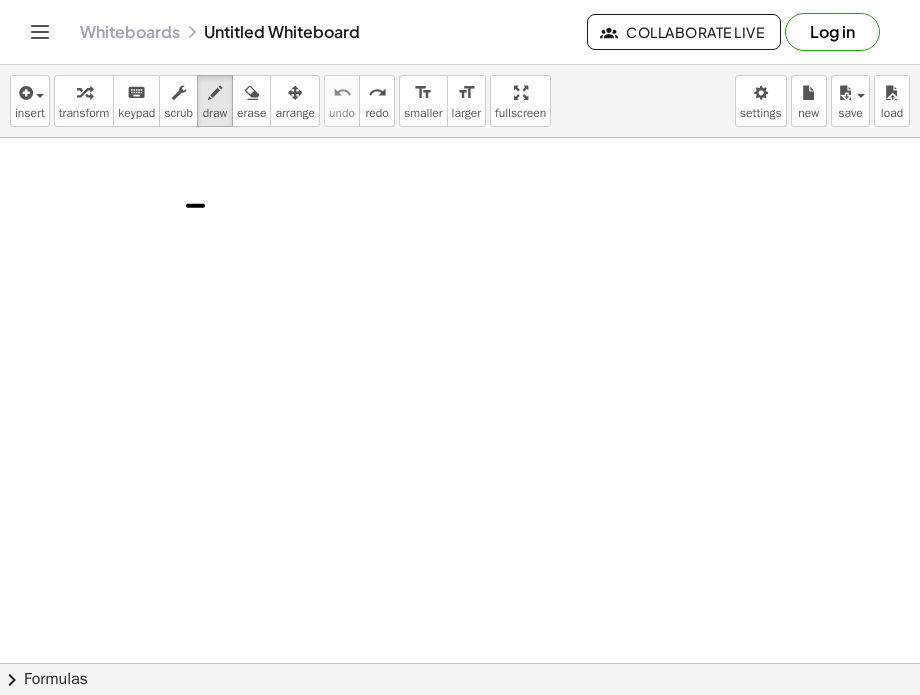 drag, startPoint x: 188, startPoint y: 205, endPoint x: 214, endPoint y: 205, distance: 26 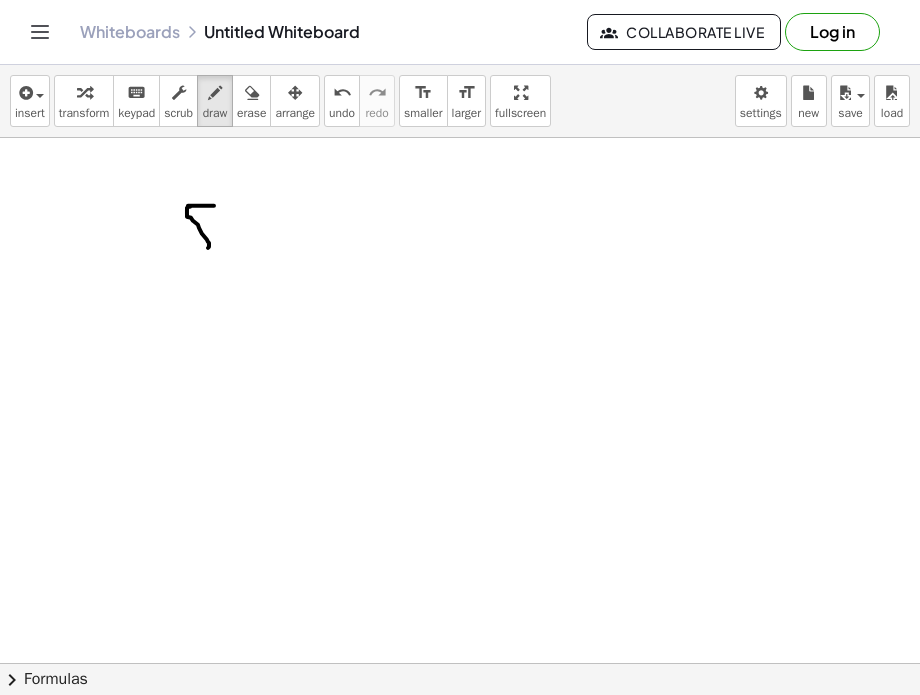 drag, startPoint x: 187, startPoint y: 207, endPoint x: 192, endPoint y: 251, distance: 44.28318 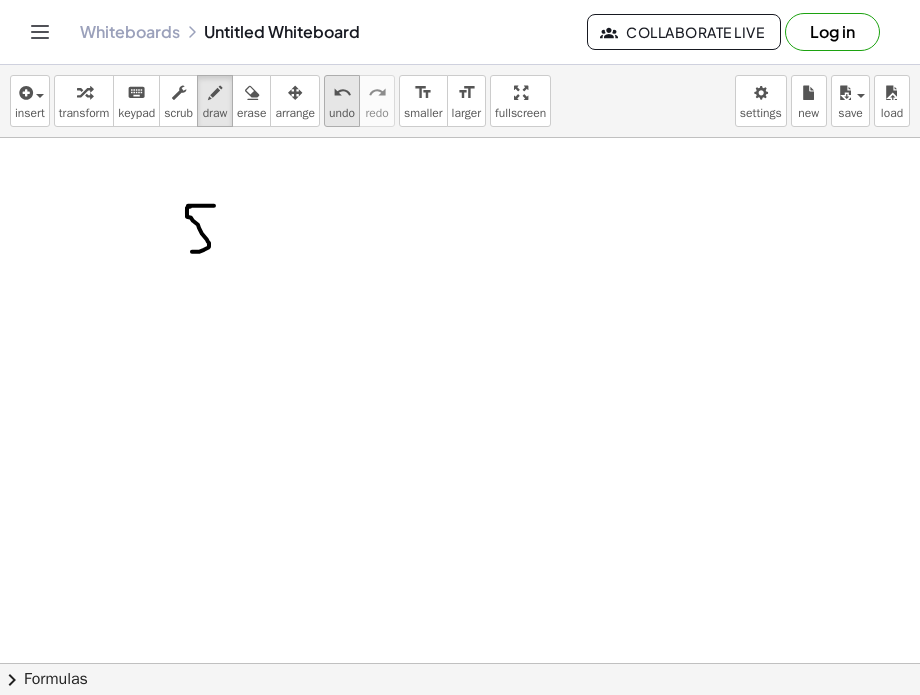 click on "undo" at bounding box center [342, 113] 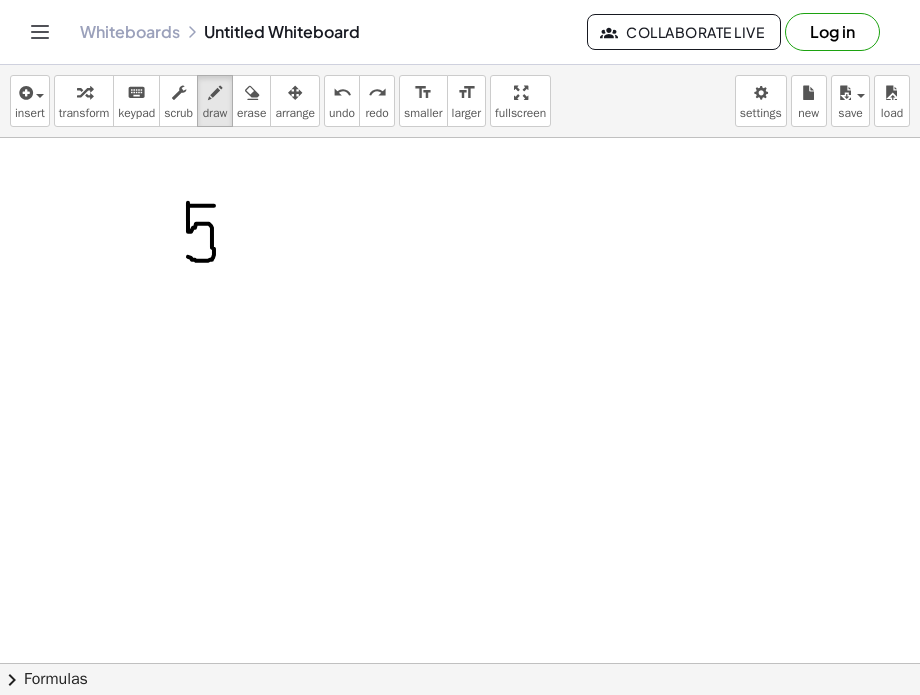 drag, startPoint x: 188, startPoint y: 209, endPoint x: 188, endPoint y: 256, distance: 47 